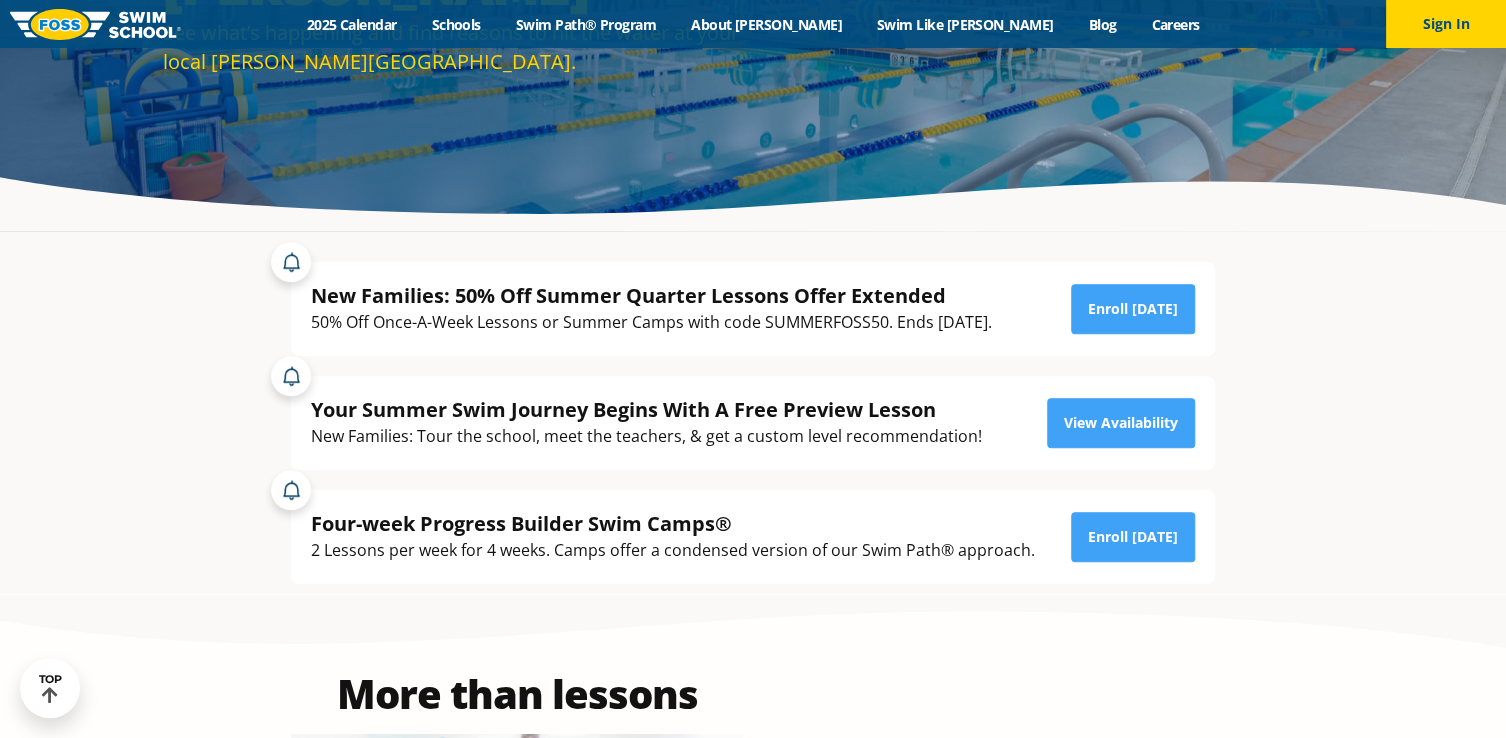 scroll, scrollTop: 400, scrollLeft: 0, axis: vertical 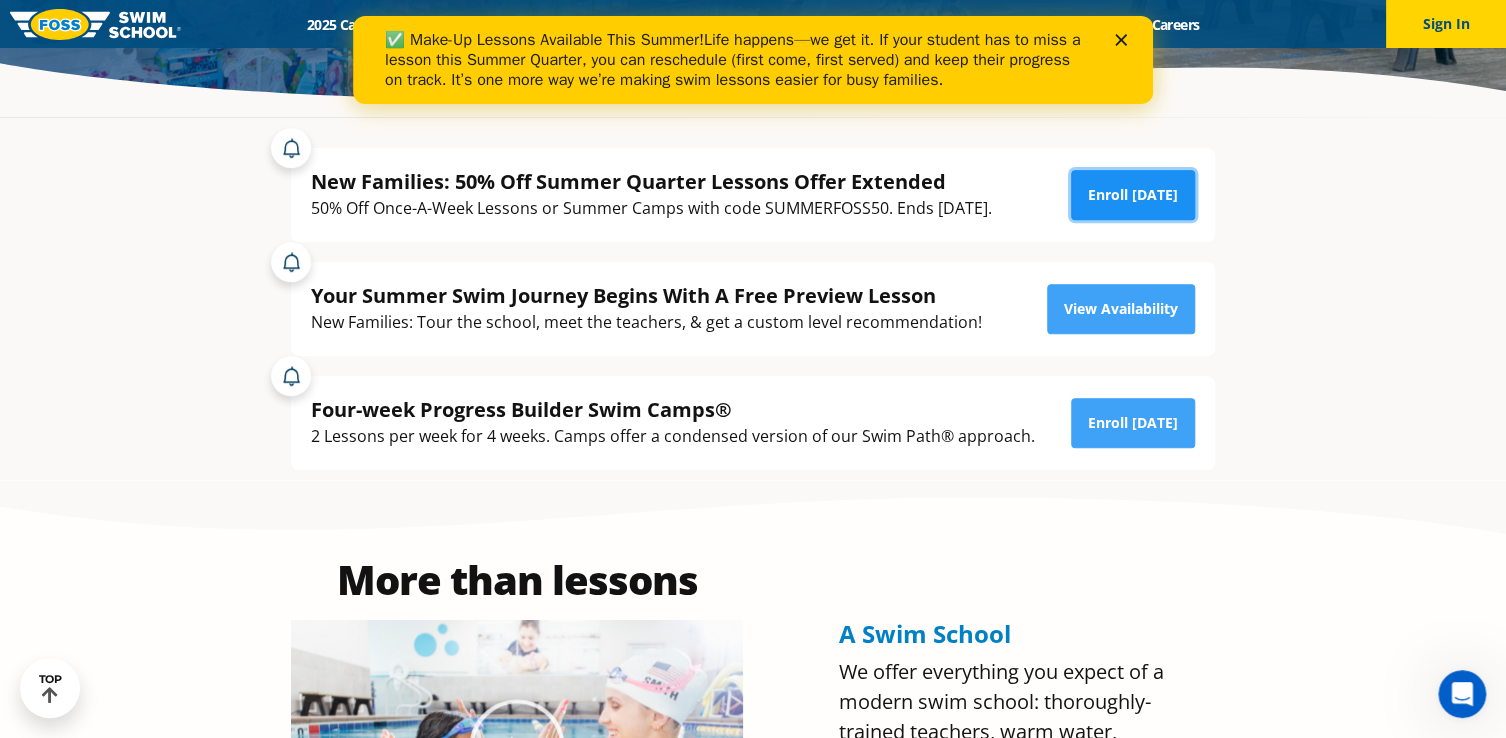 click on "Enroll Today" at bounding box center (1133, 195) 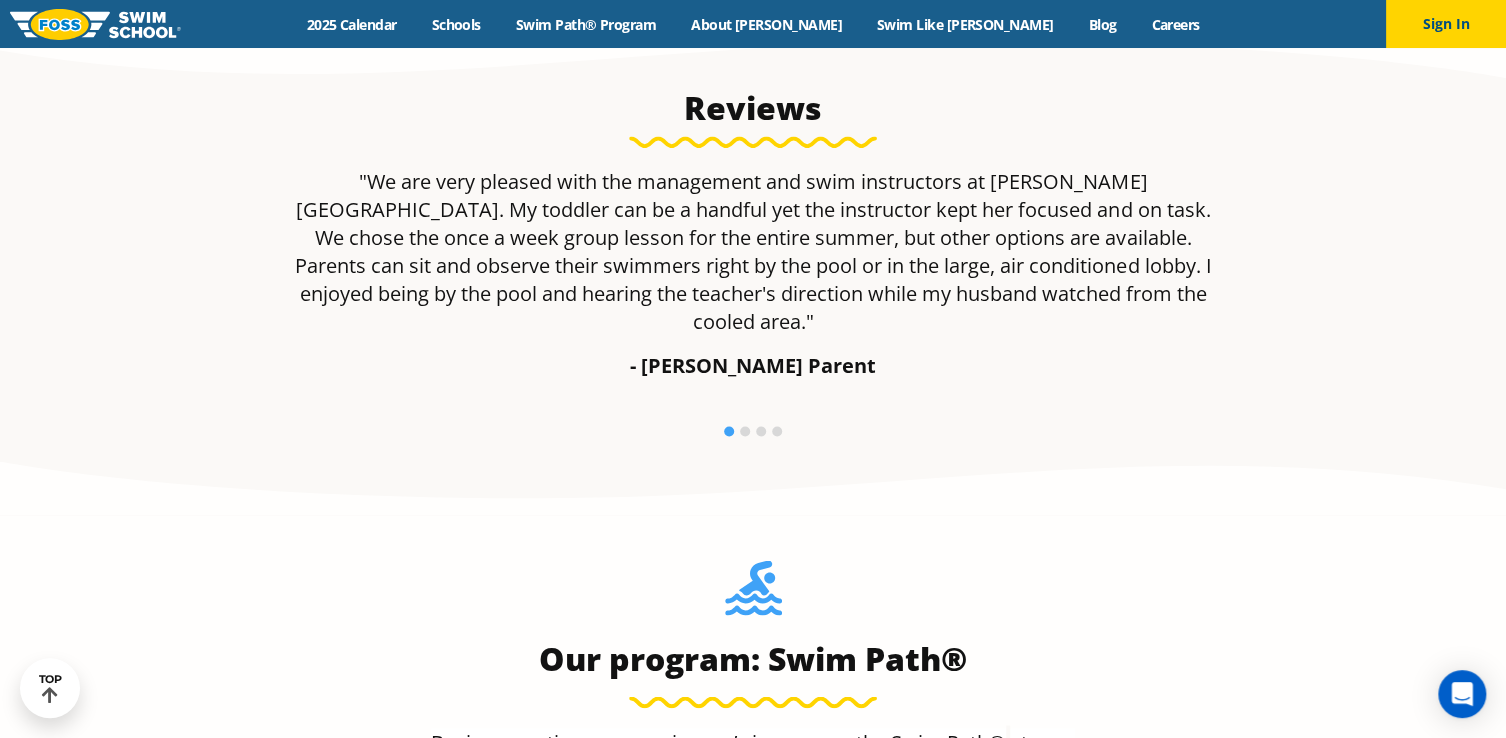 scroll, scrollTop: 1600, scrollLeft: 0, axis: vertical 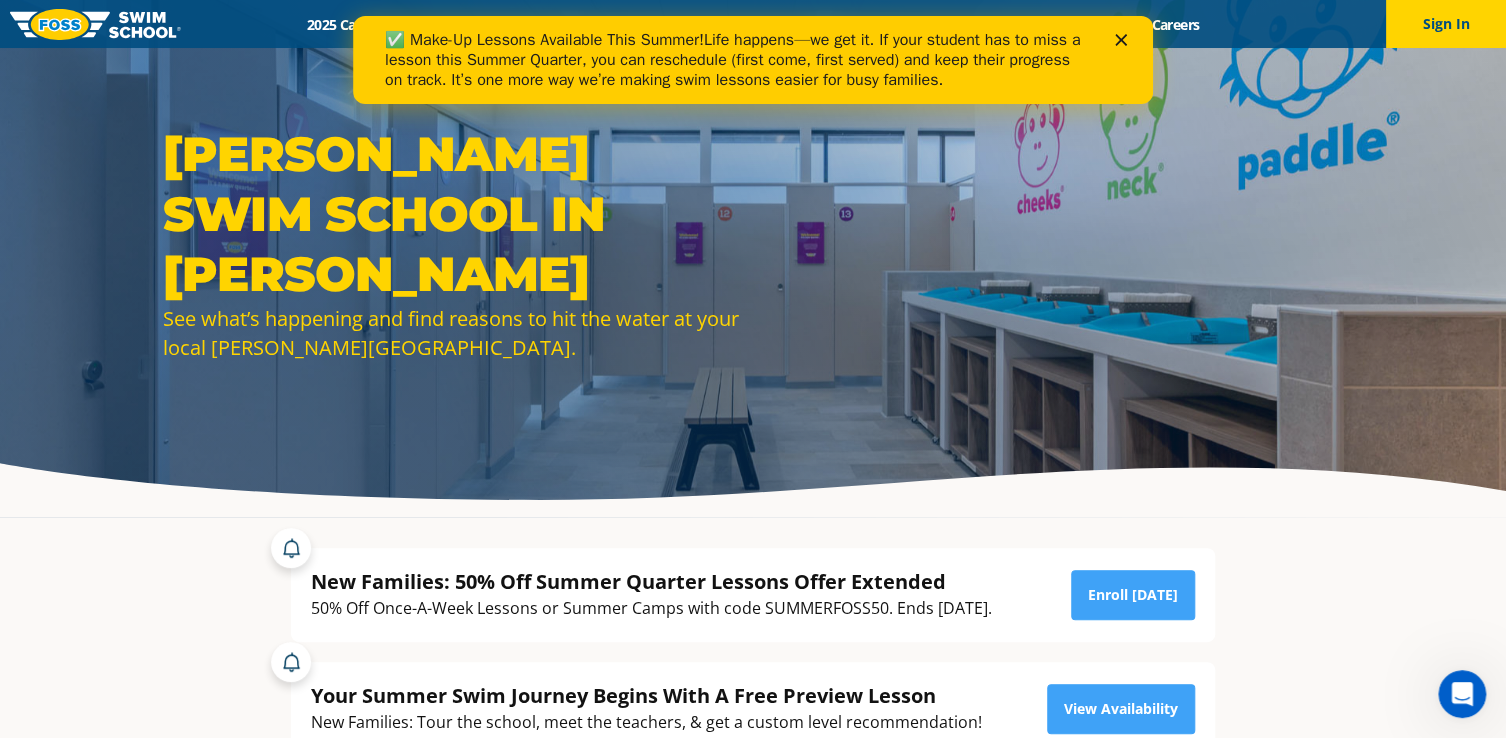 click 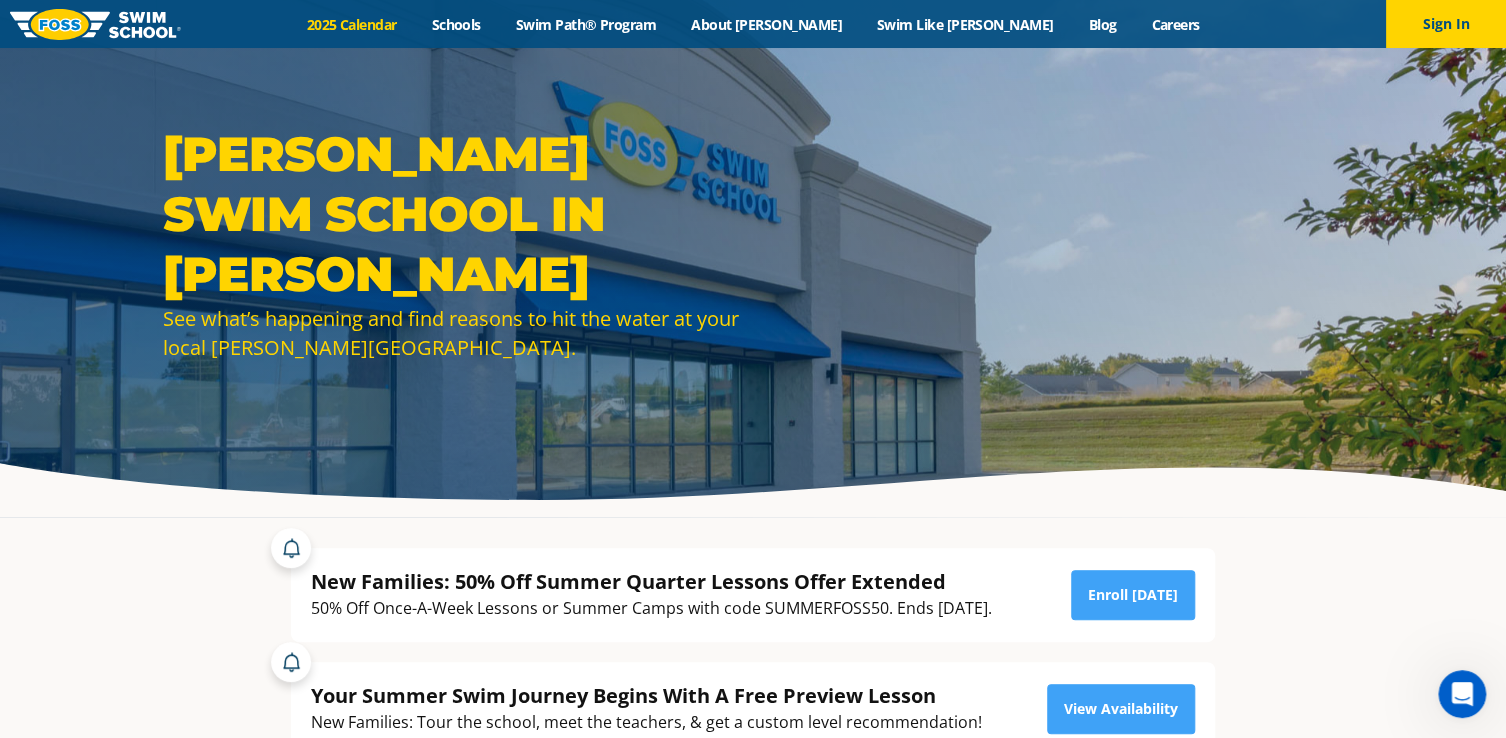 click on "2025 Calendar" at bounding box center (351, 24) 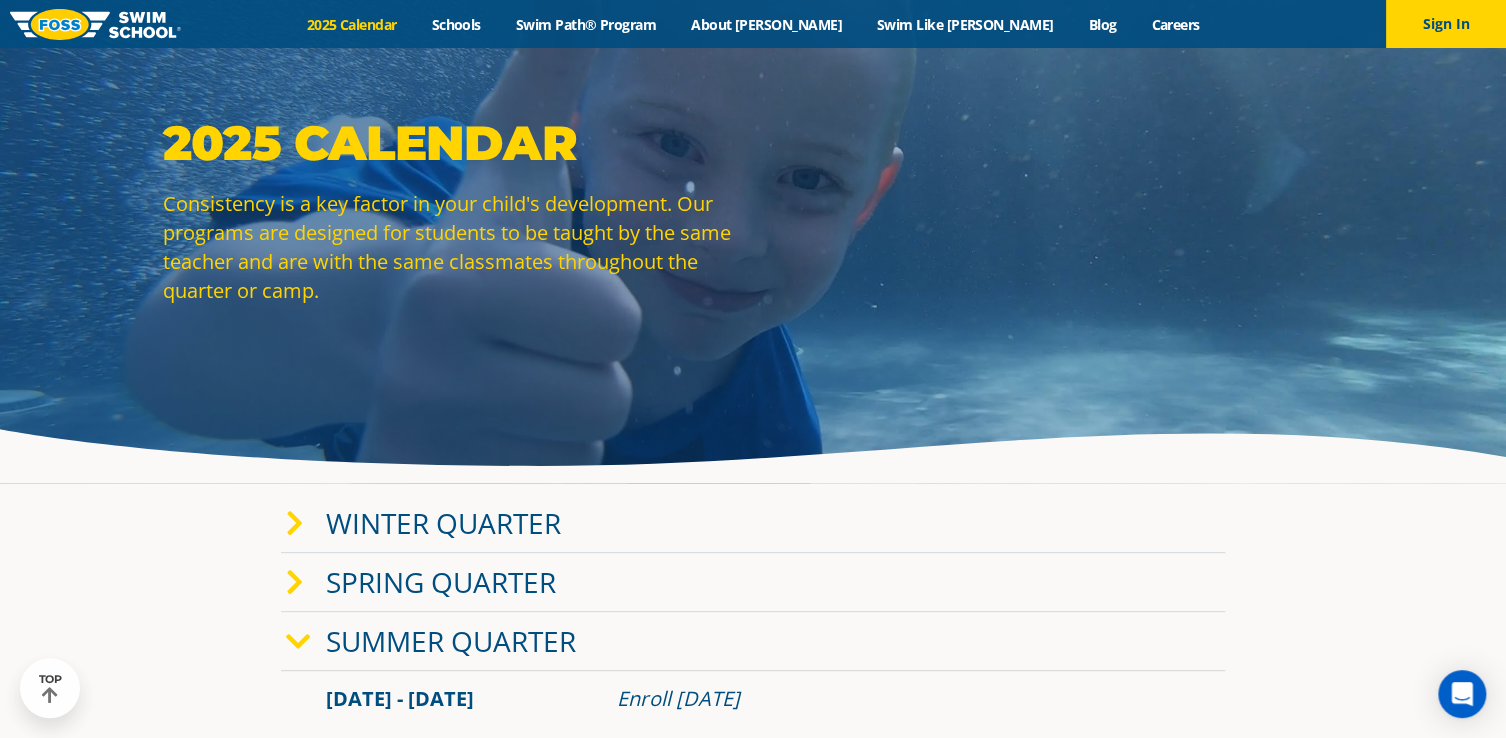 scroll, scrollTop: 0, scrollLeft: 0, axis: both 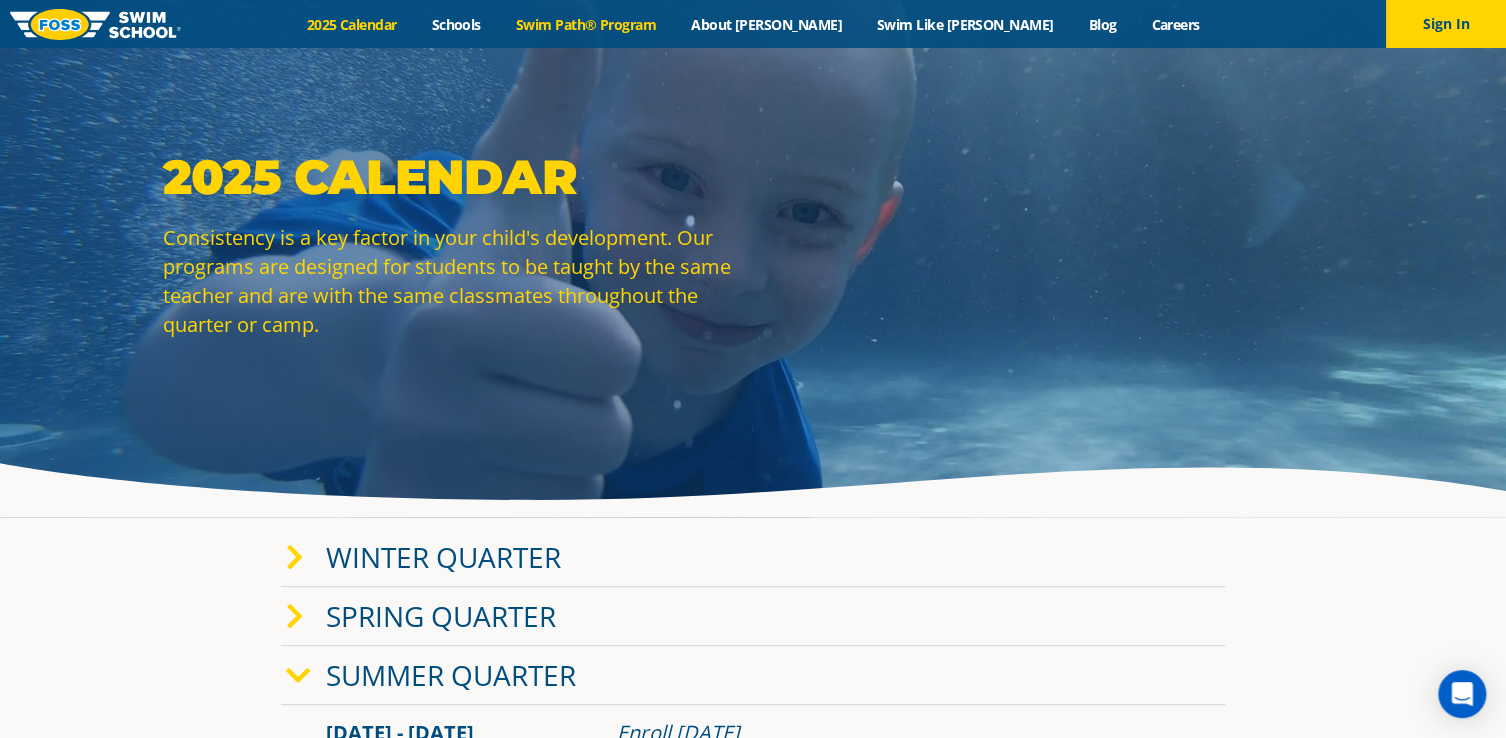 click on "Swim Path® Program" at bounding box center [585, 24] 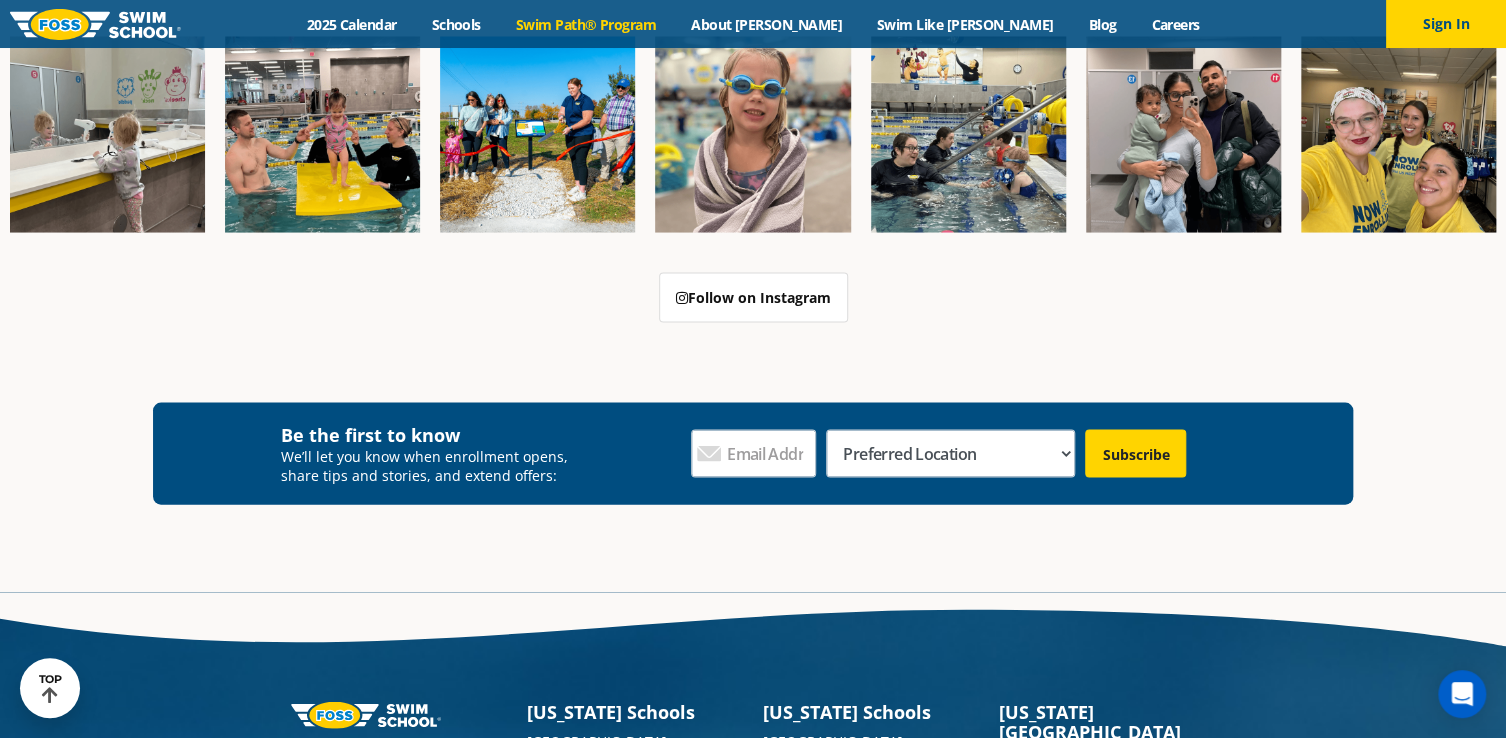 scroll, scrollTop: 5914, scrollLeft: 0, axis: vertical 